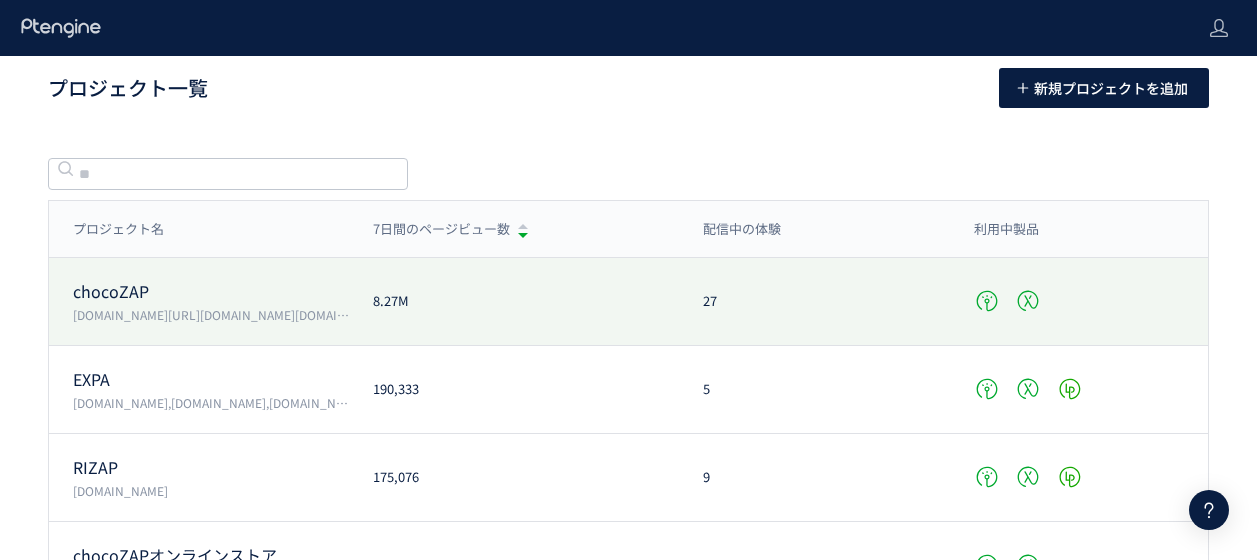 scroll, scrollTop: 0, scrollLeft: 0, axis: both 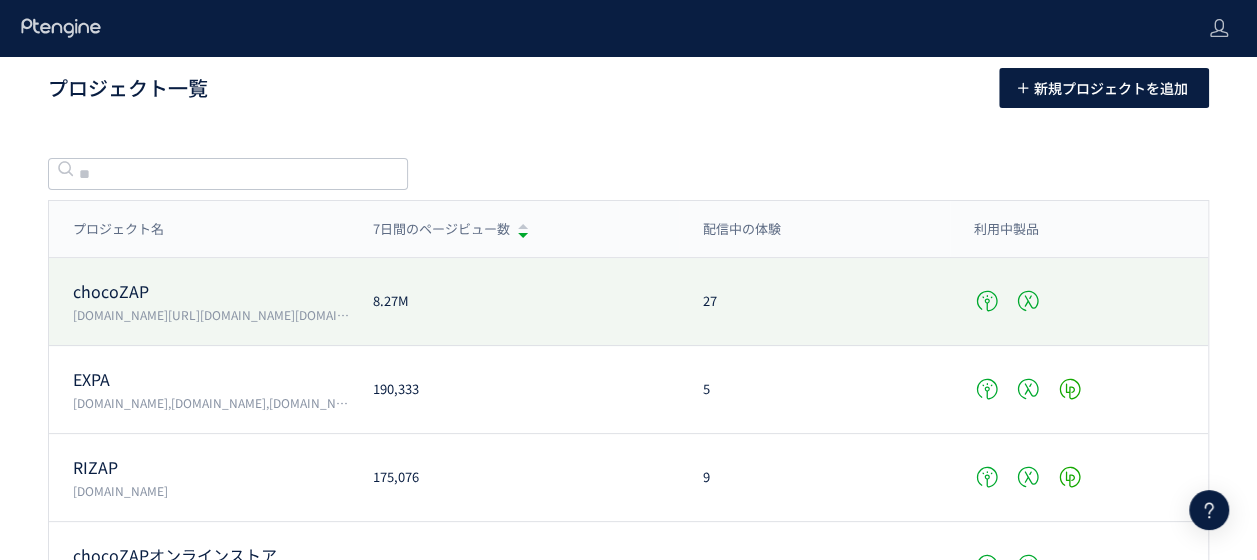 click on "chocoZAP" 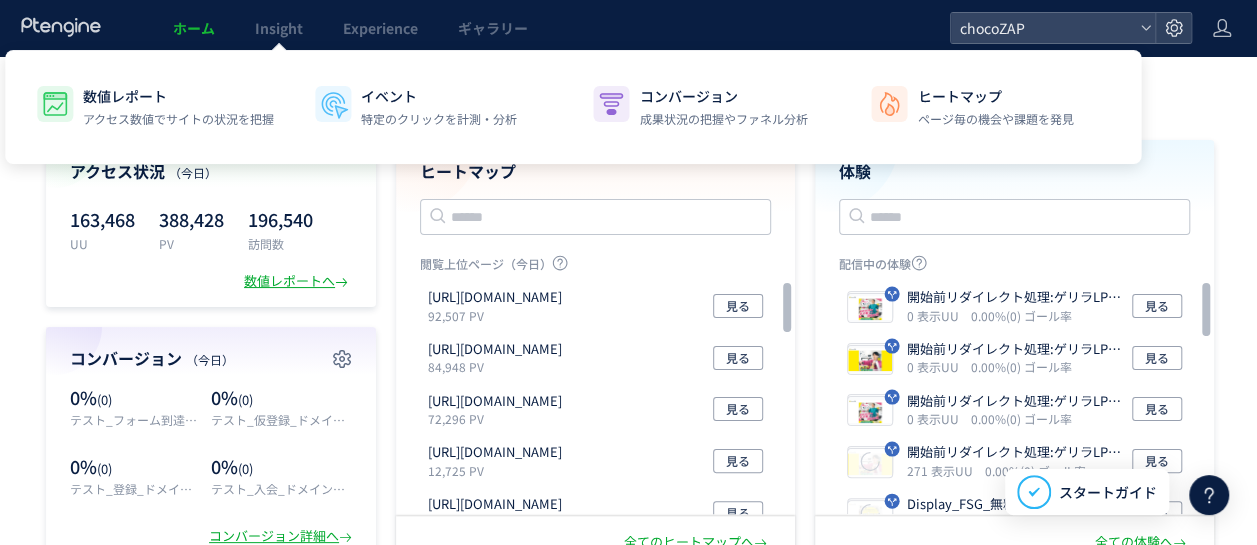 click 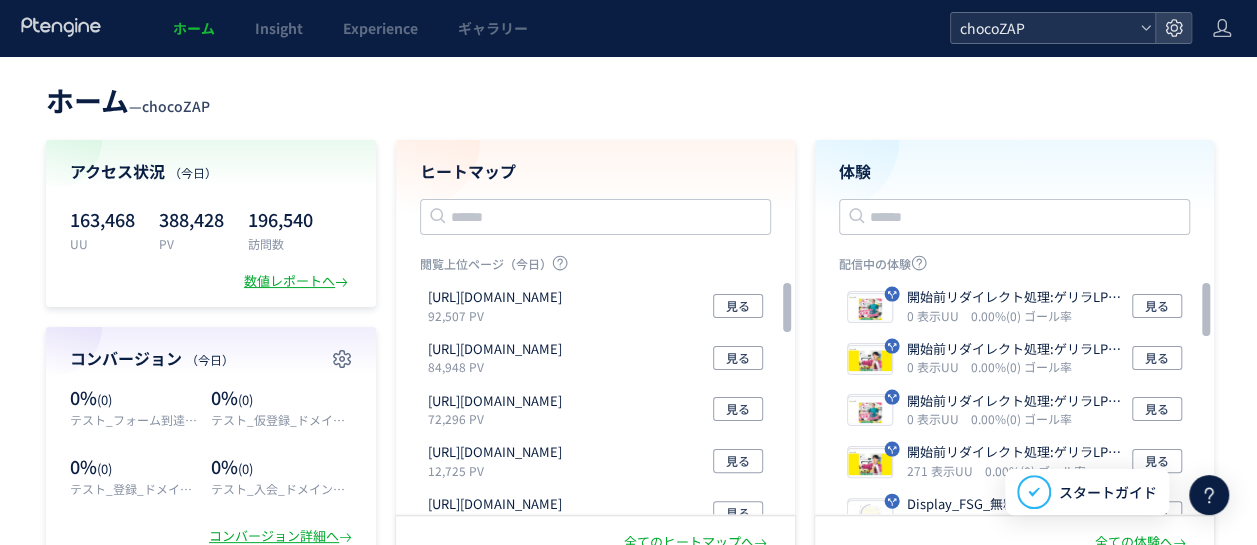 click on "chocoZAP" at bounding box center [1043, 28] 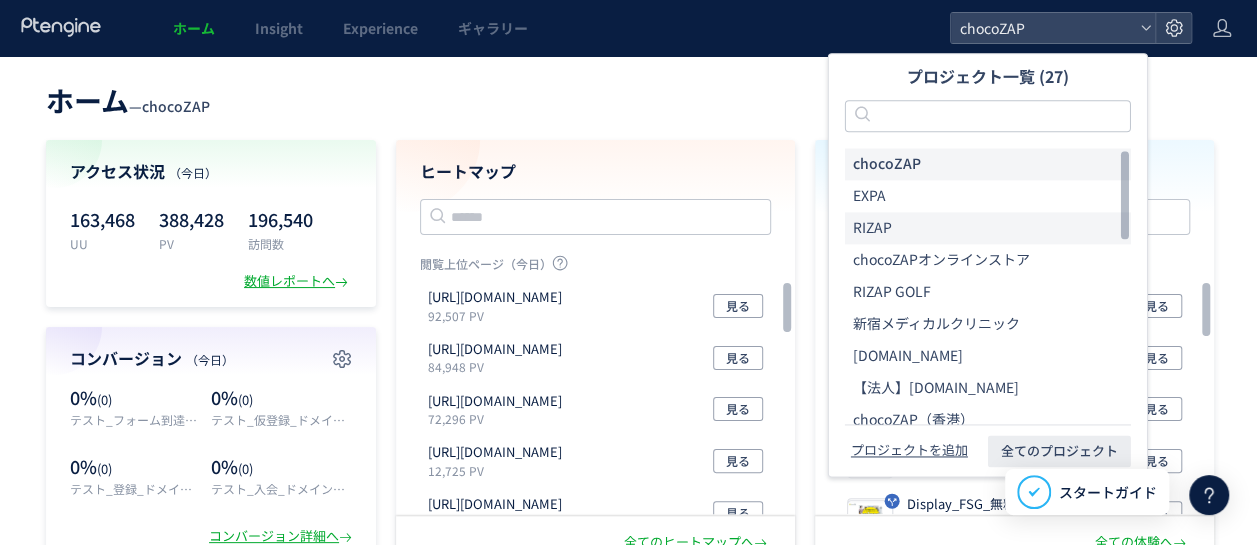 click on "RIZAP" 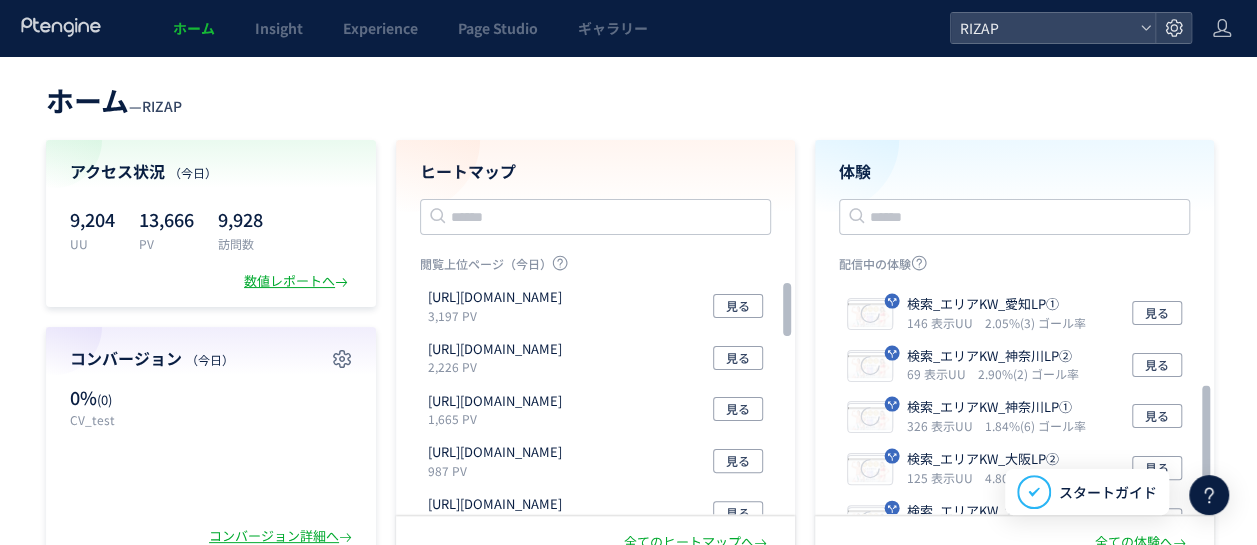 scroll, scrollTop: 231, scrollLeft: 0, axis: vertical 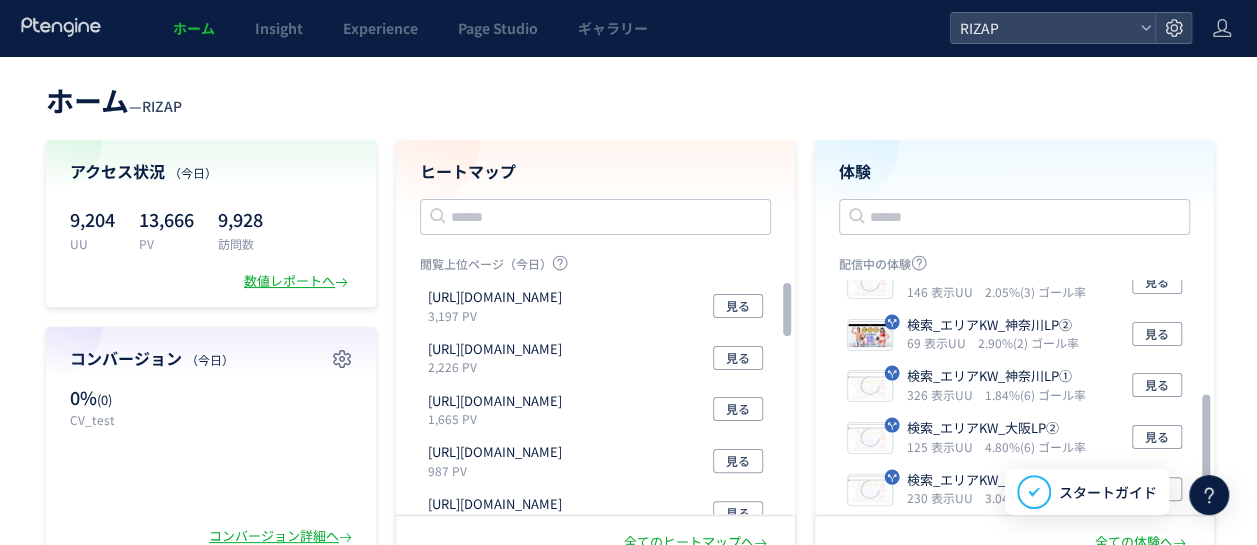 click on "RIZAP" at bounding box center [1043, 28] 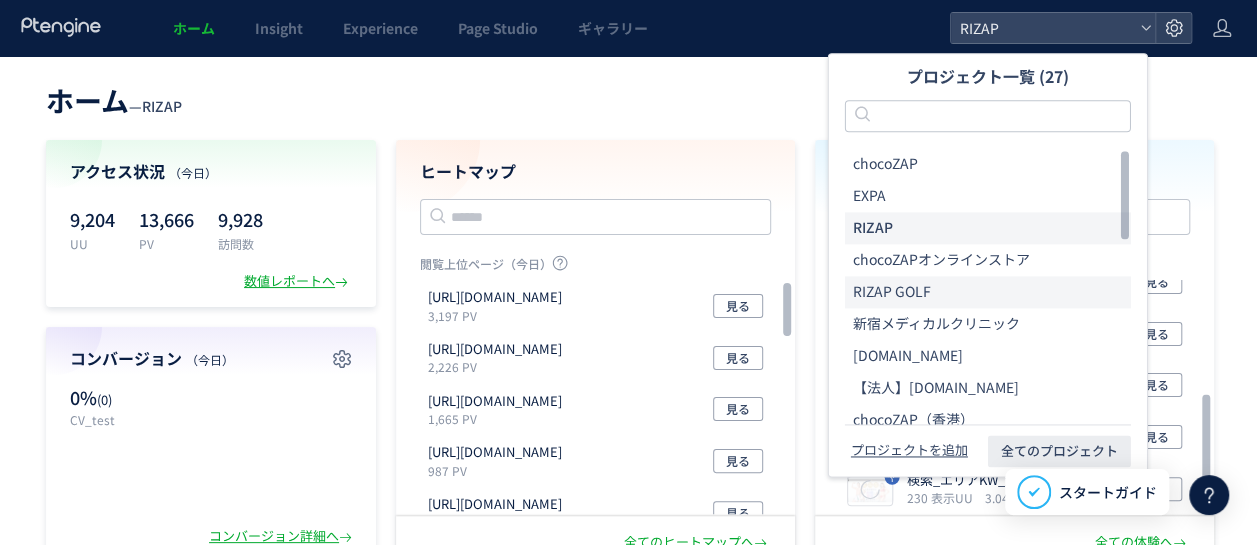 click on "RIZAP GOLF" at bounding box center (892, 293) 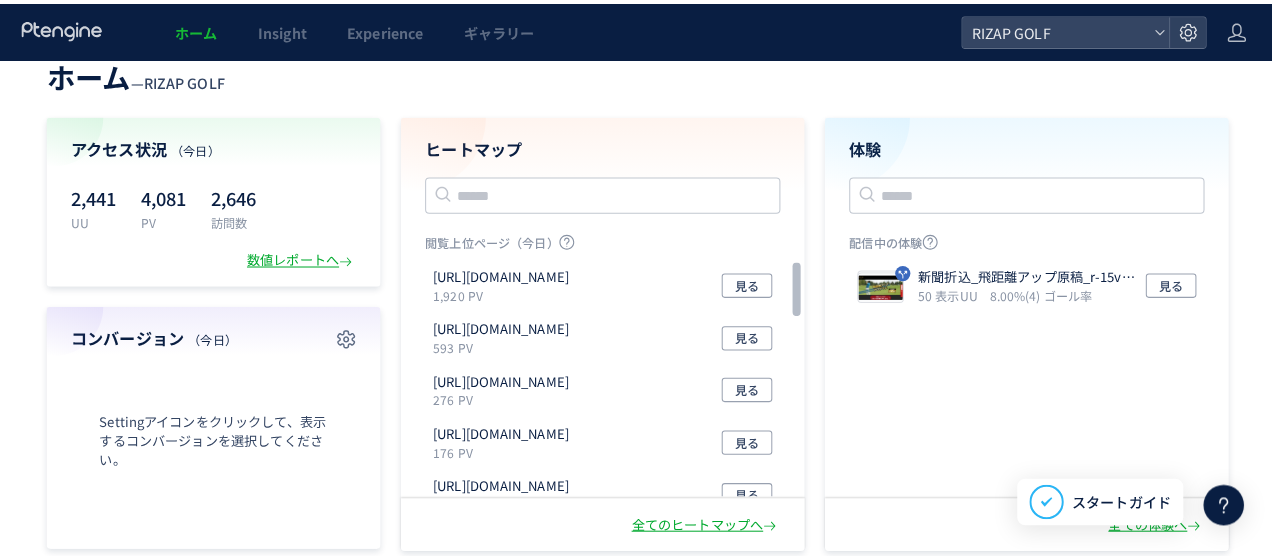 scroll, scrollTop: 0, scrollLeft: 0, axis: both 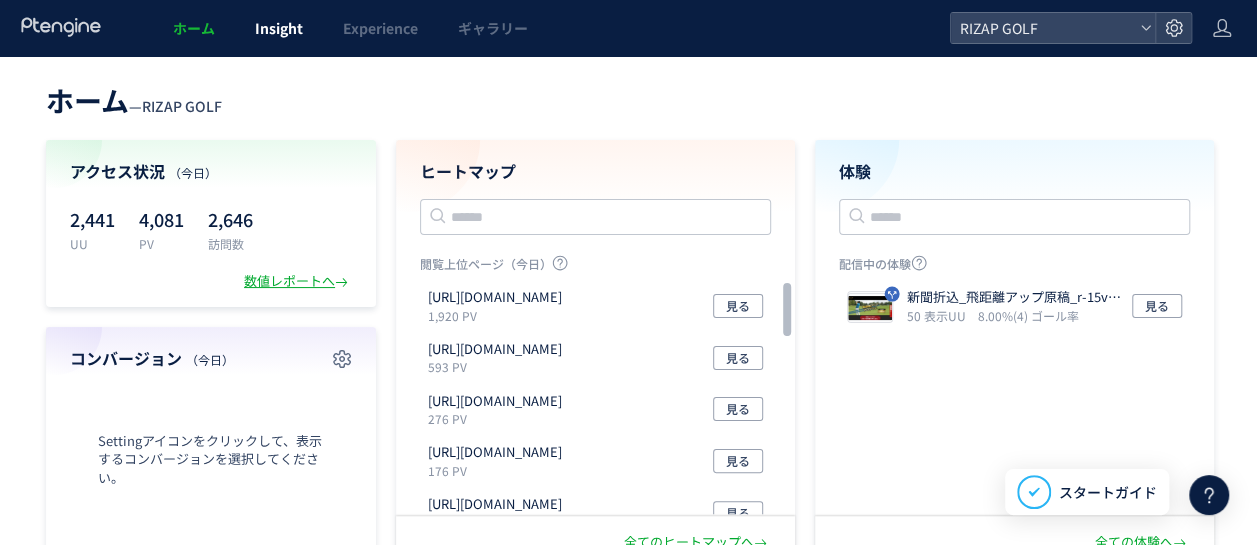 click on "Insight" 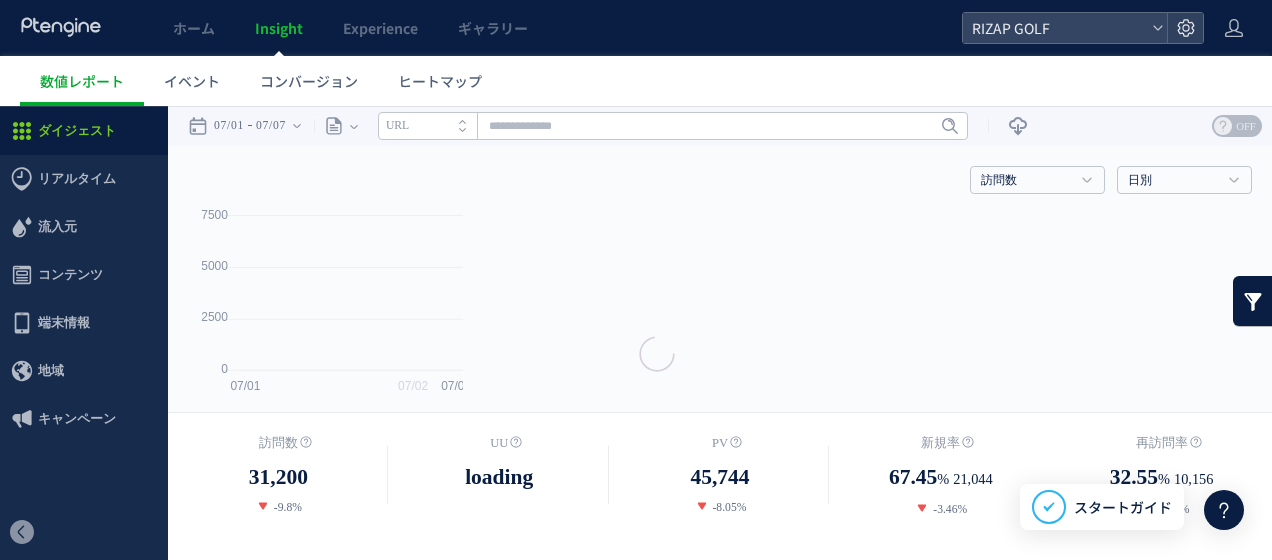 scroll, scrollTop: 0, scrollLeft: 0, axis: both 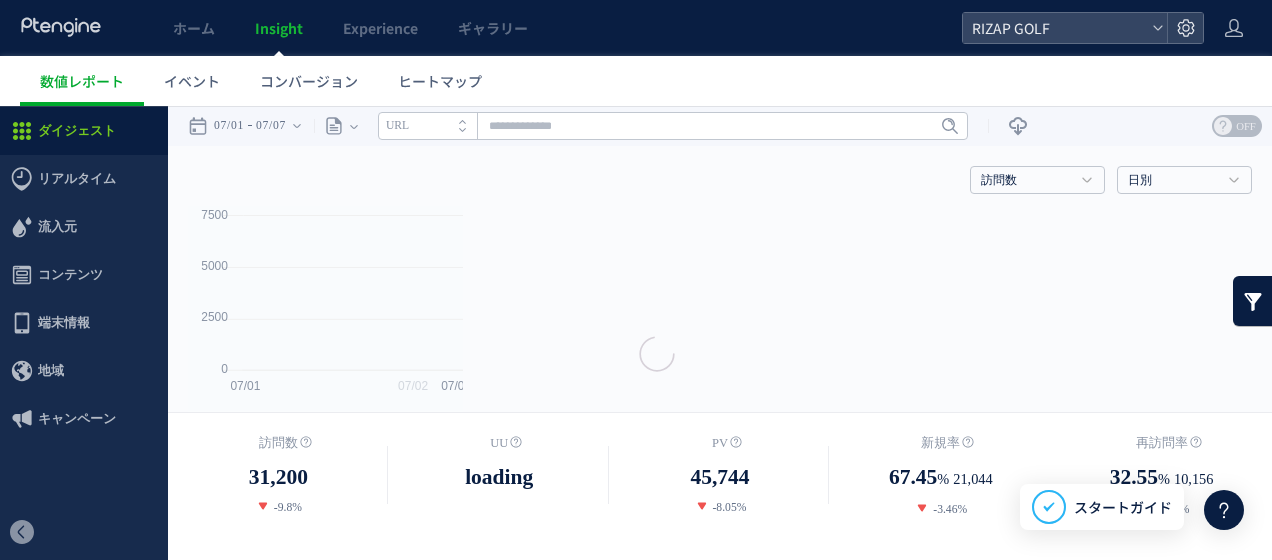 click on "Experience" at bounding box center [380, 28] 